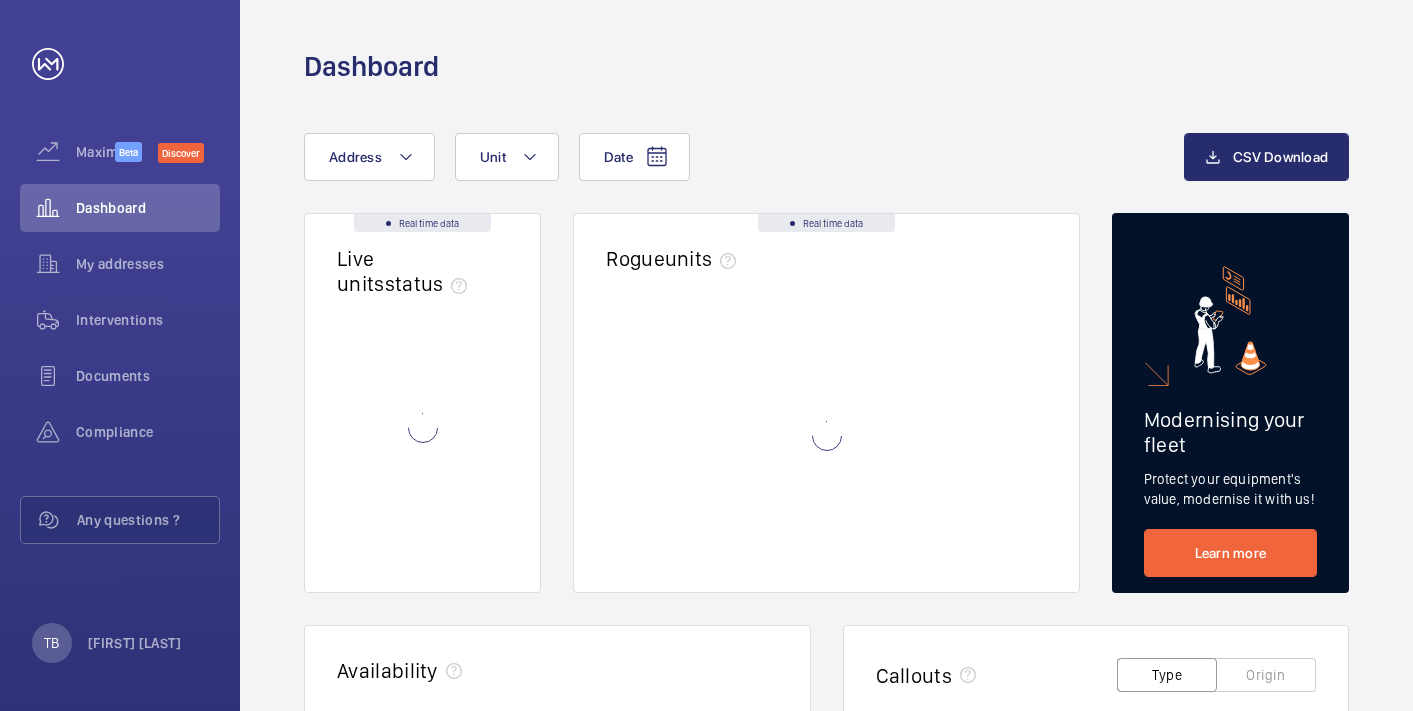 scroll, scrollTop: 0, scrollLeft: 0, axis: both 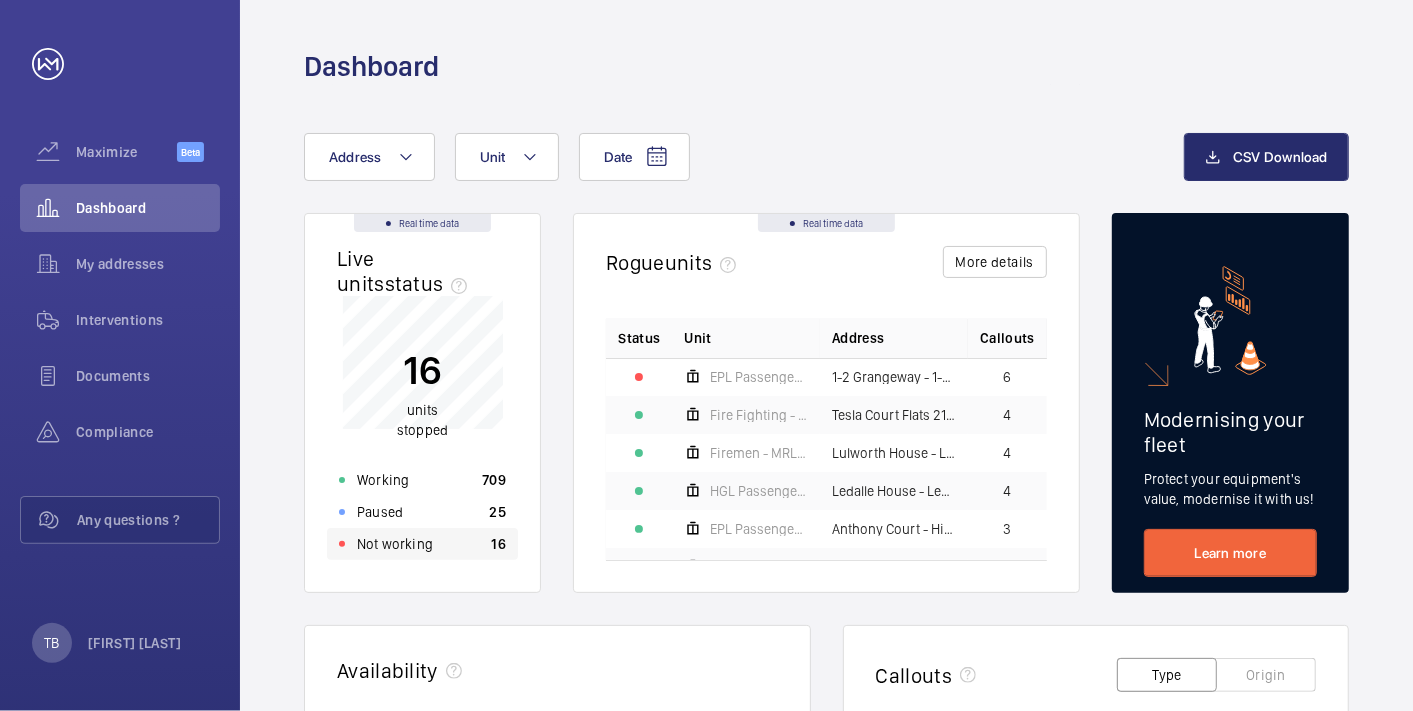 click on "Not working" 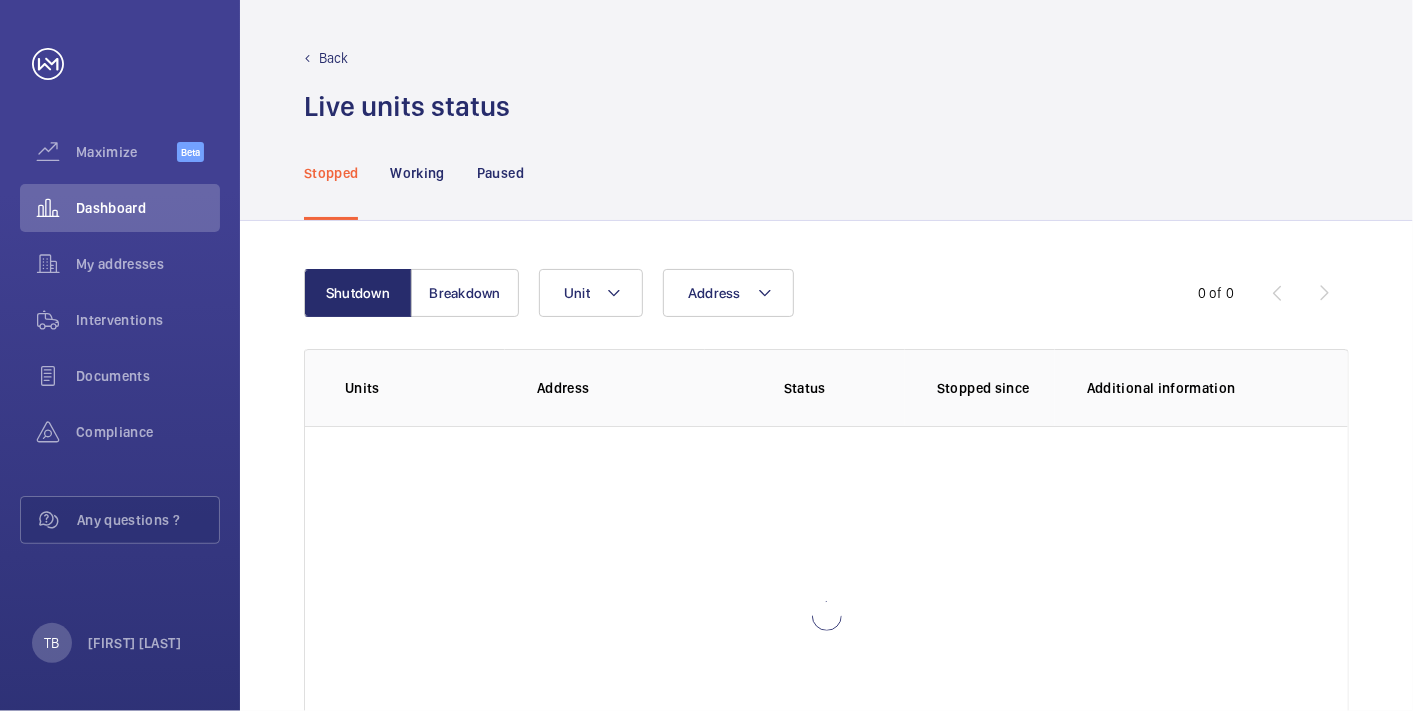scroll, scrollTop: 142, scrollLeft: 0, axis: vertical 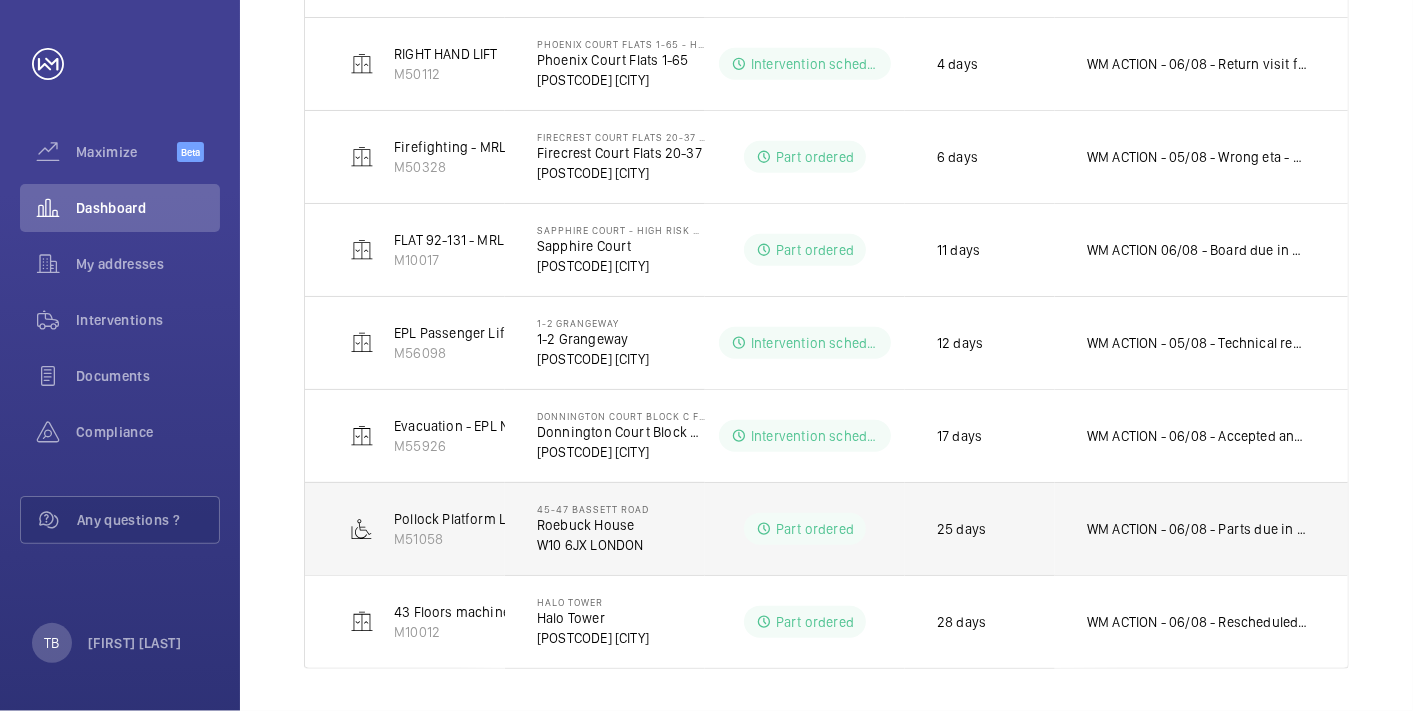 click on "WM ACTION - 06/08 - Parts due in today
04/08 - Gate lock kit due in Wednesday to be fitted thursday
01/08 - Parts due in Wednesday
30/07 - Parts due in Wednesday 6th
28/07 - chased supplier, will escalate this further
25/07 - Awaiting eta on parts
22/07 - Speaking with manufactures direct.
21/07 - Lock and prong required, chasing eta" 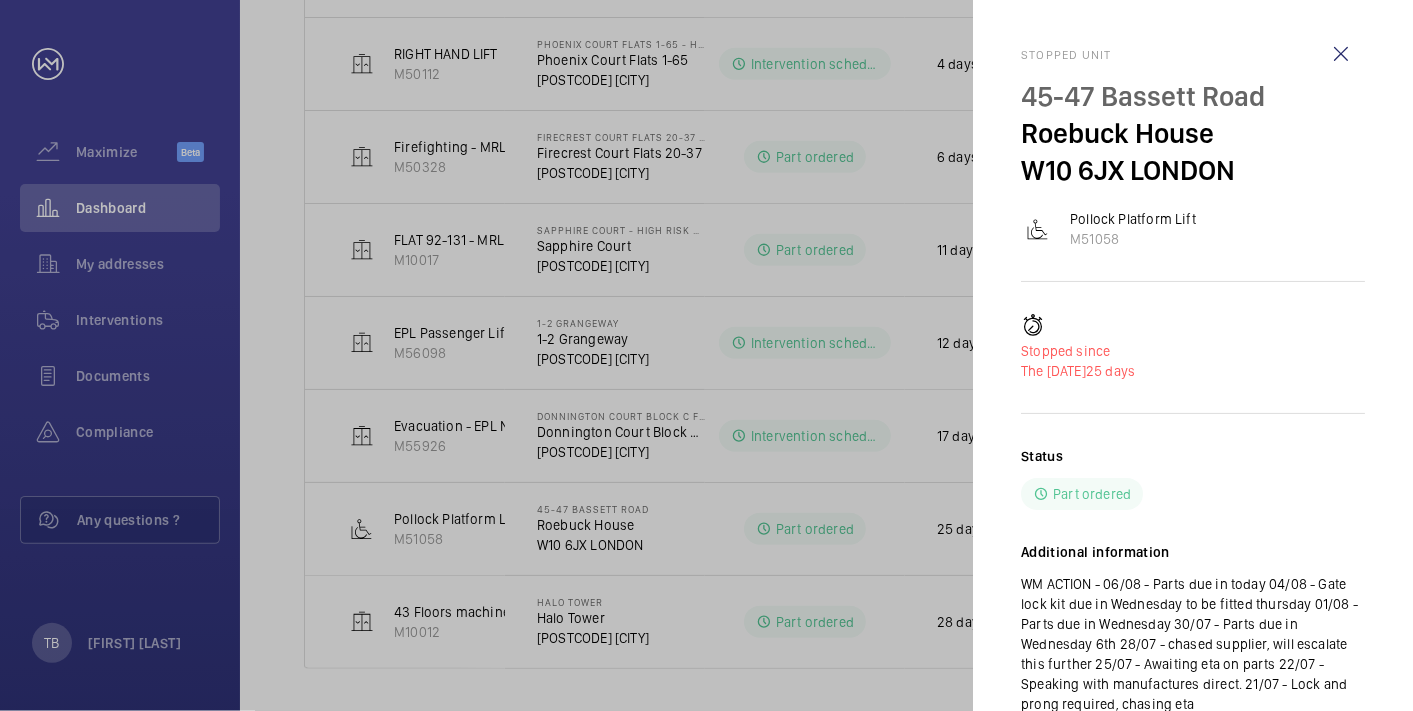 click 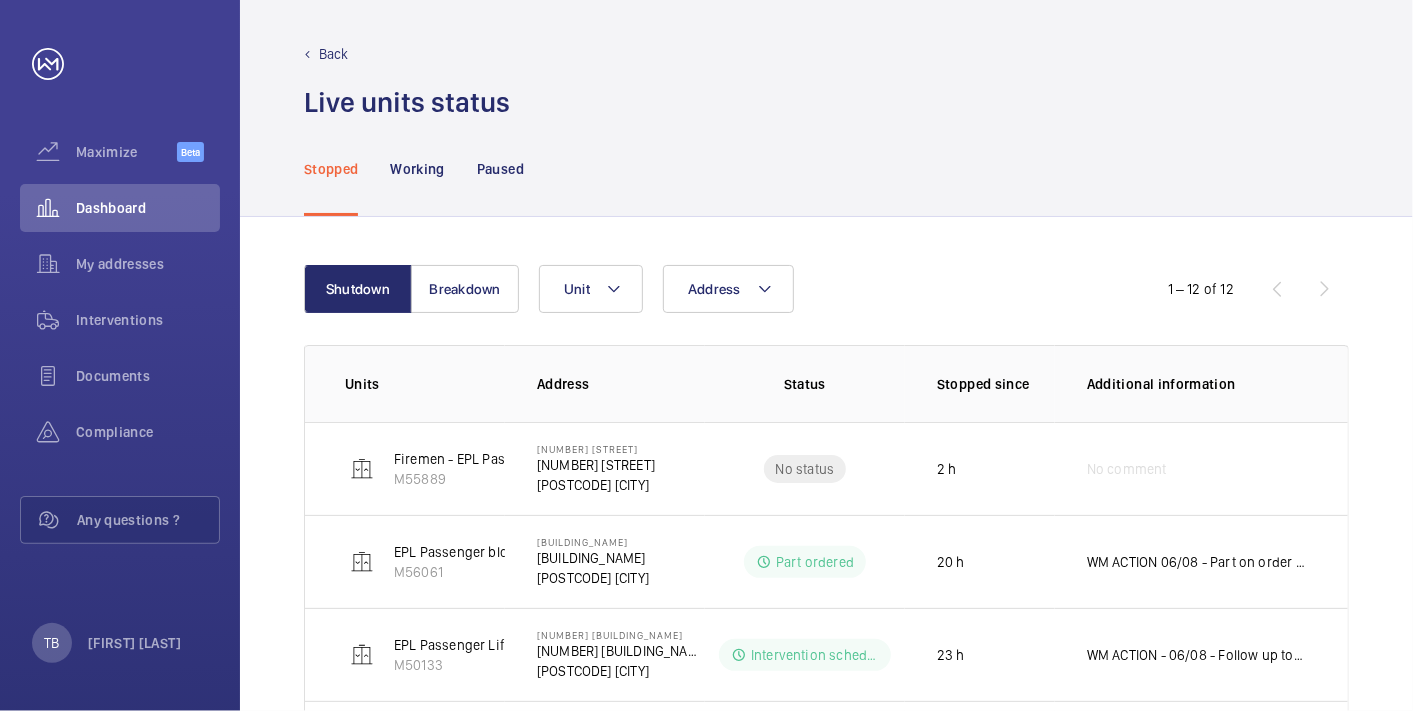 scroll, scrollTop: 0, scrollLeft: 0, axis: both 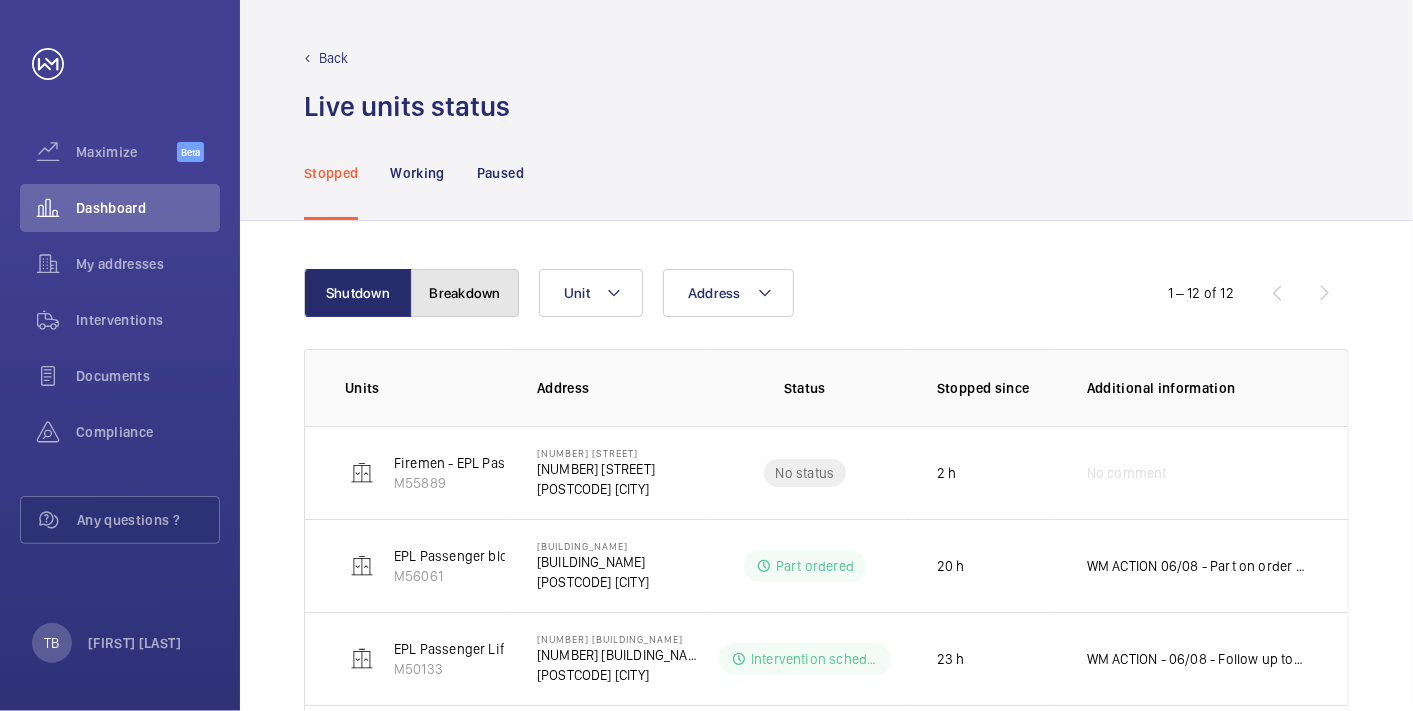 click on "Breakdown" 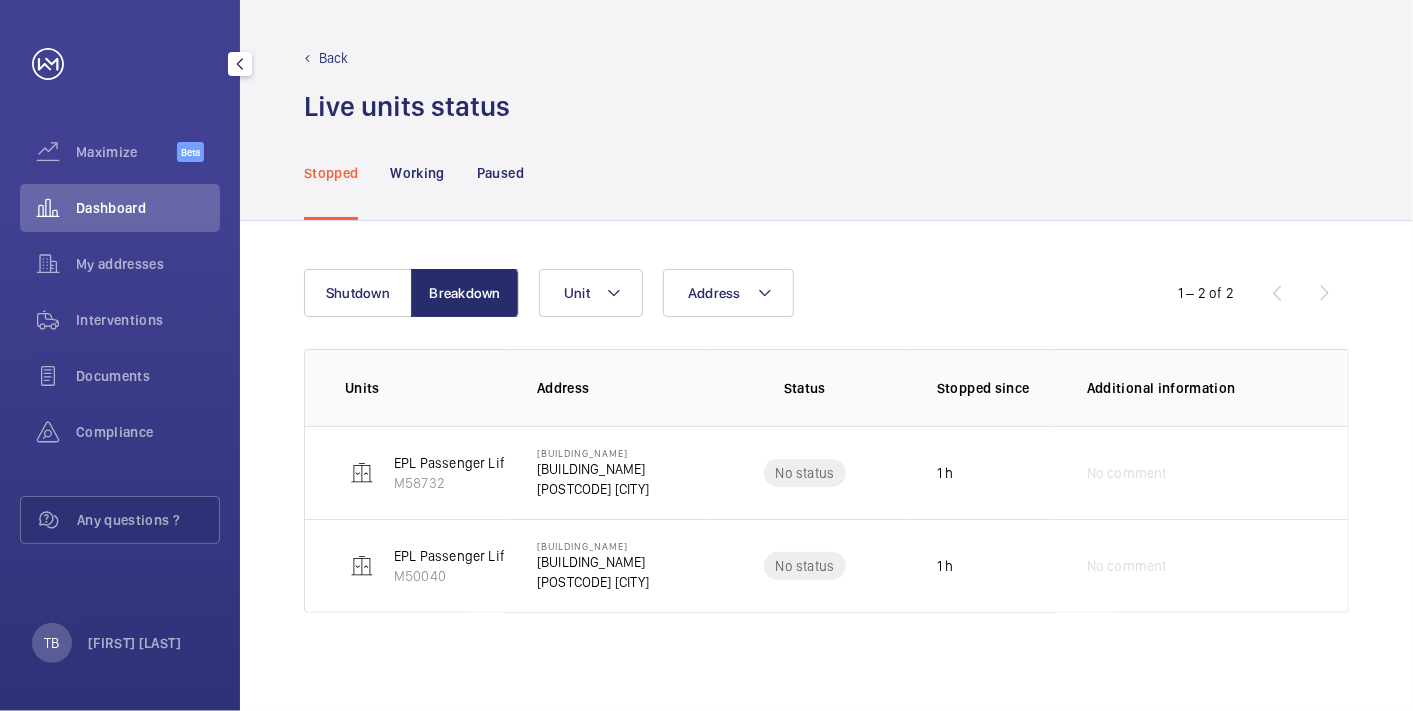 click on "Dashboard" 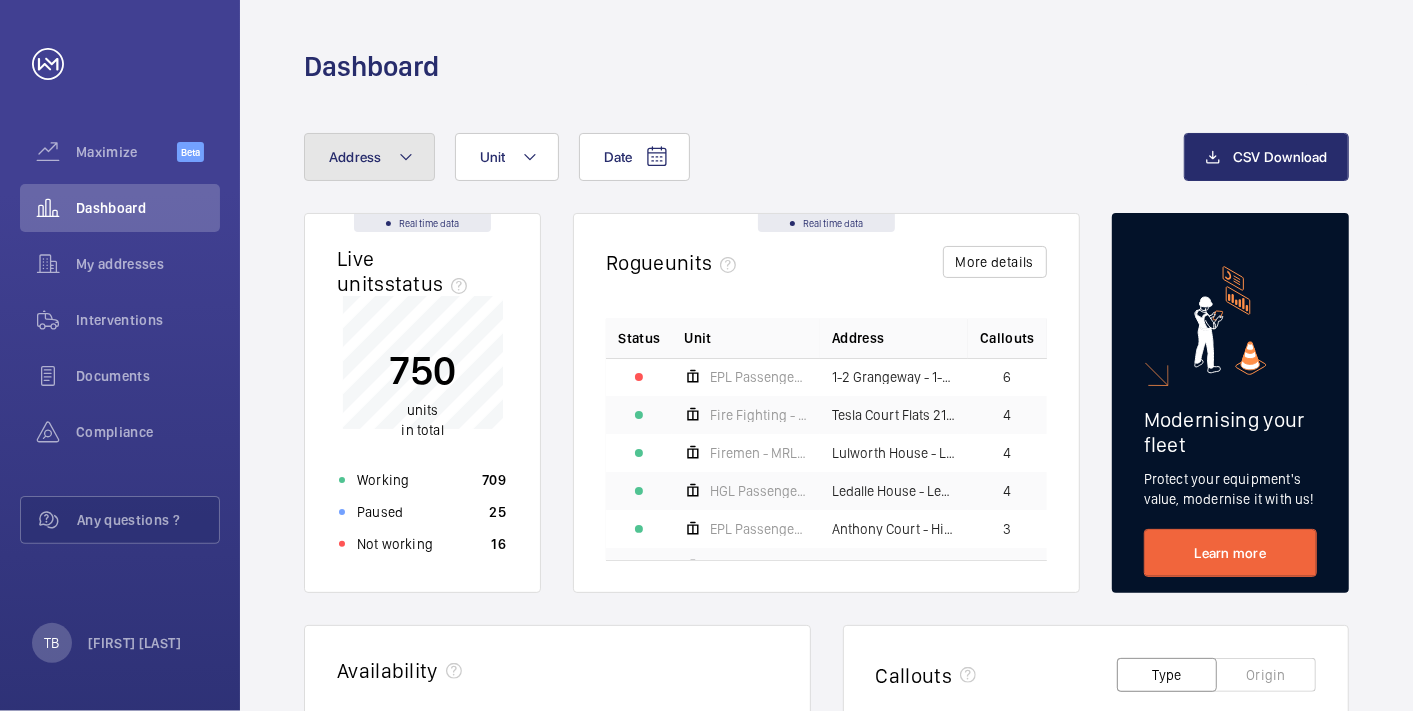 click on "Address" 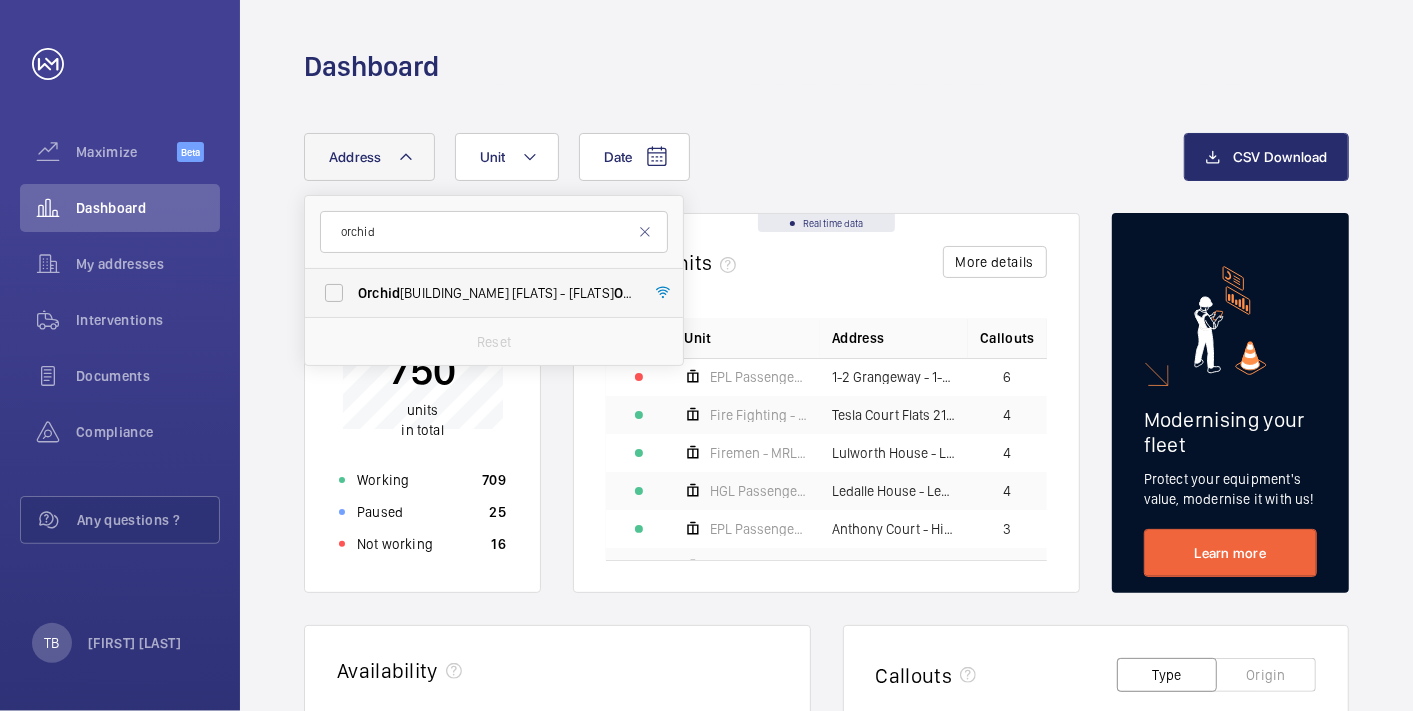 type on "orchid" 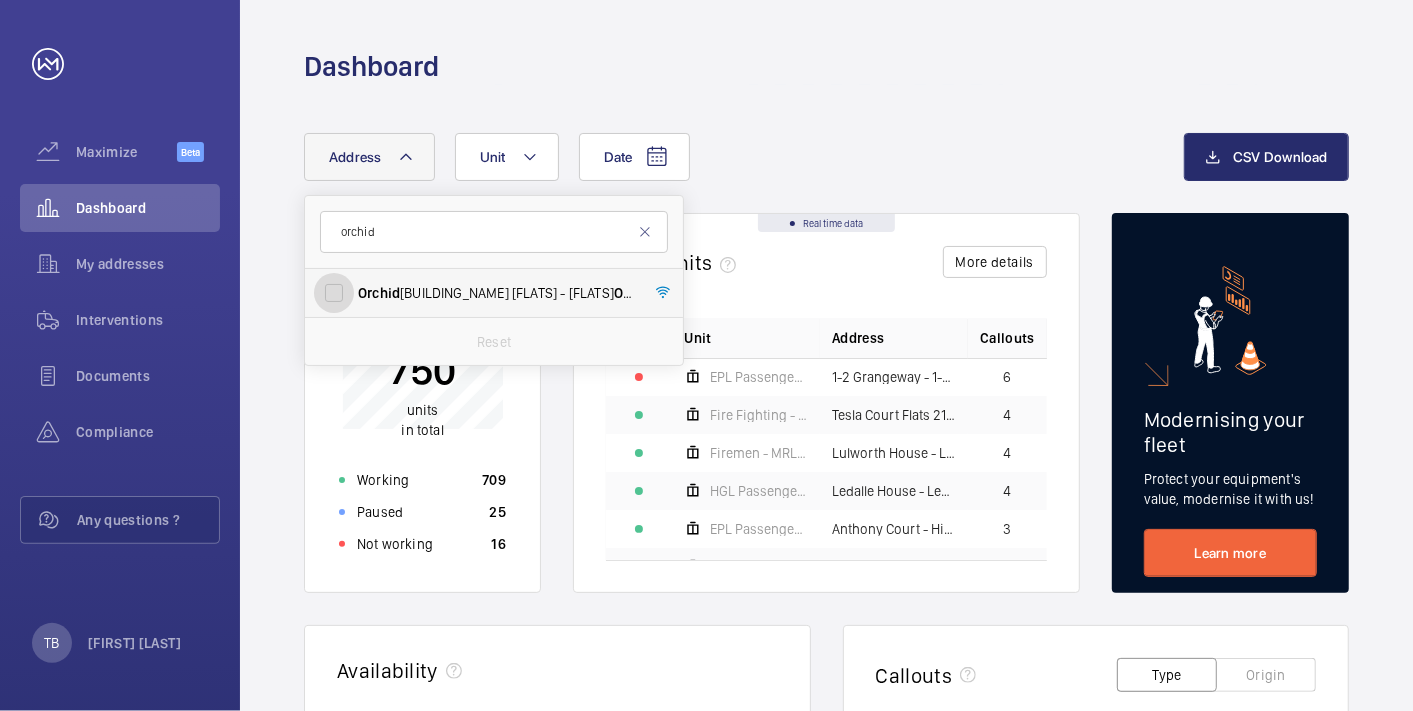 click on "[BUILDING_NAME] [FLATS] - [FLATS] [BUILDING_NAME], [CITY] [POSTCODE]" at bounding box center (334, 293) 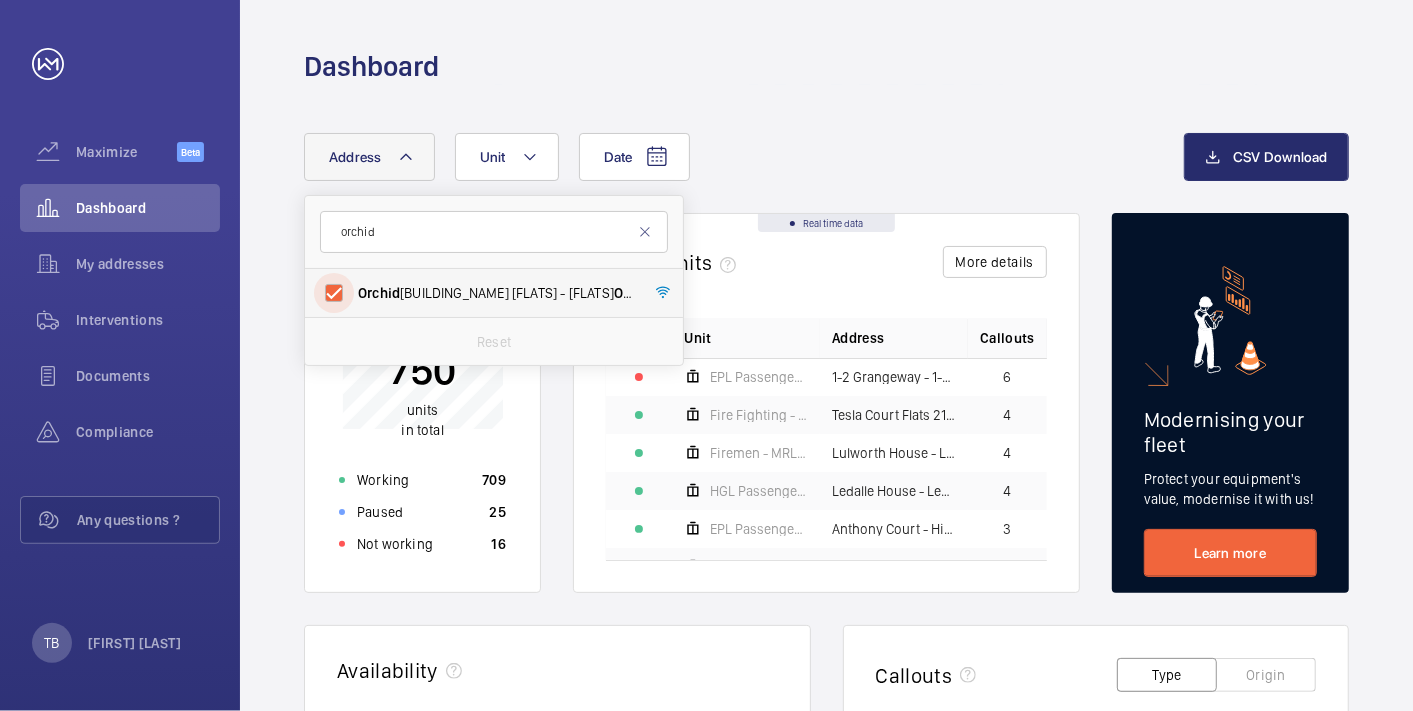 checkbox on "true" 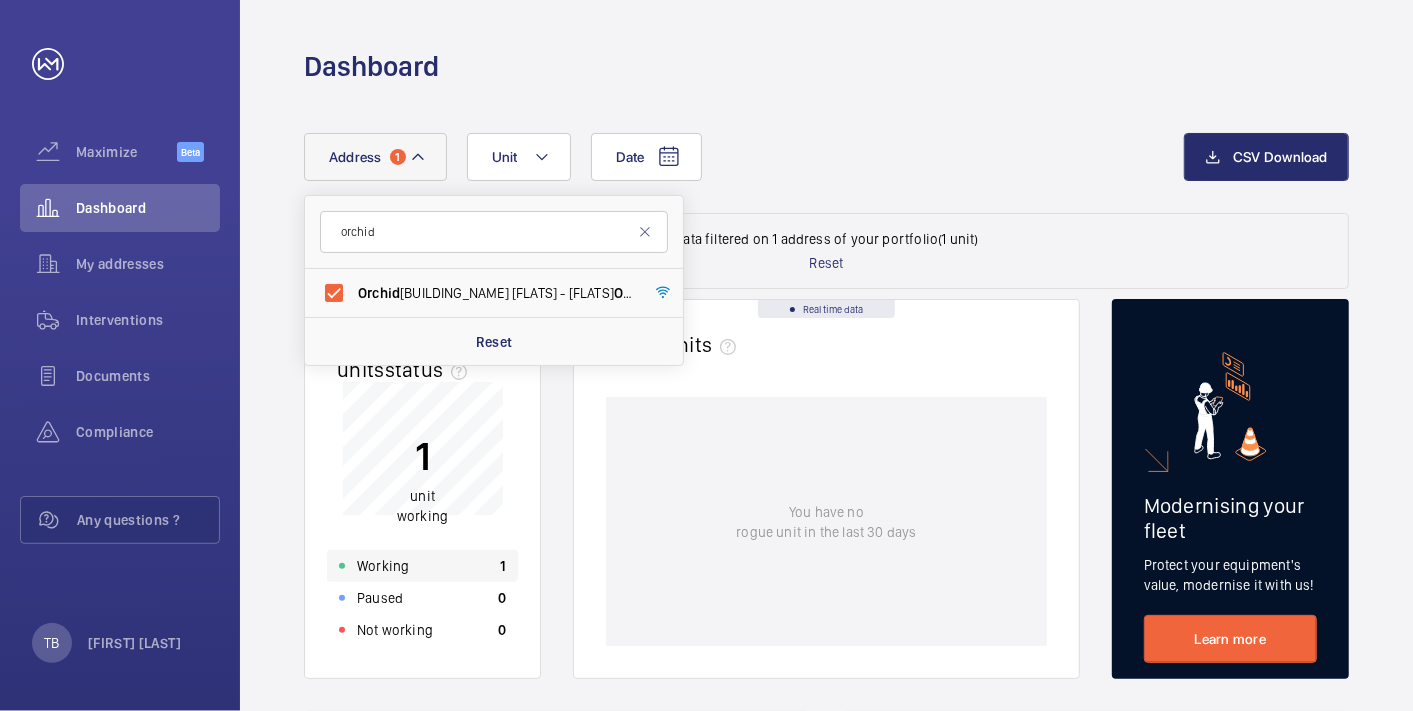 click on "Working [NUMBER]" 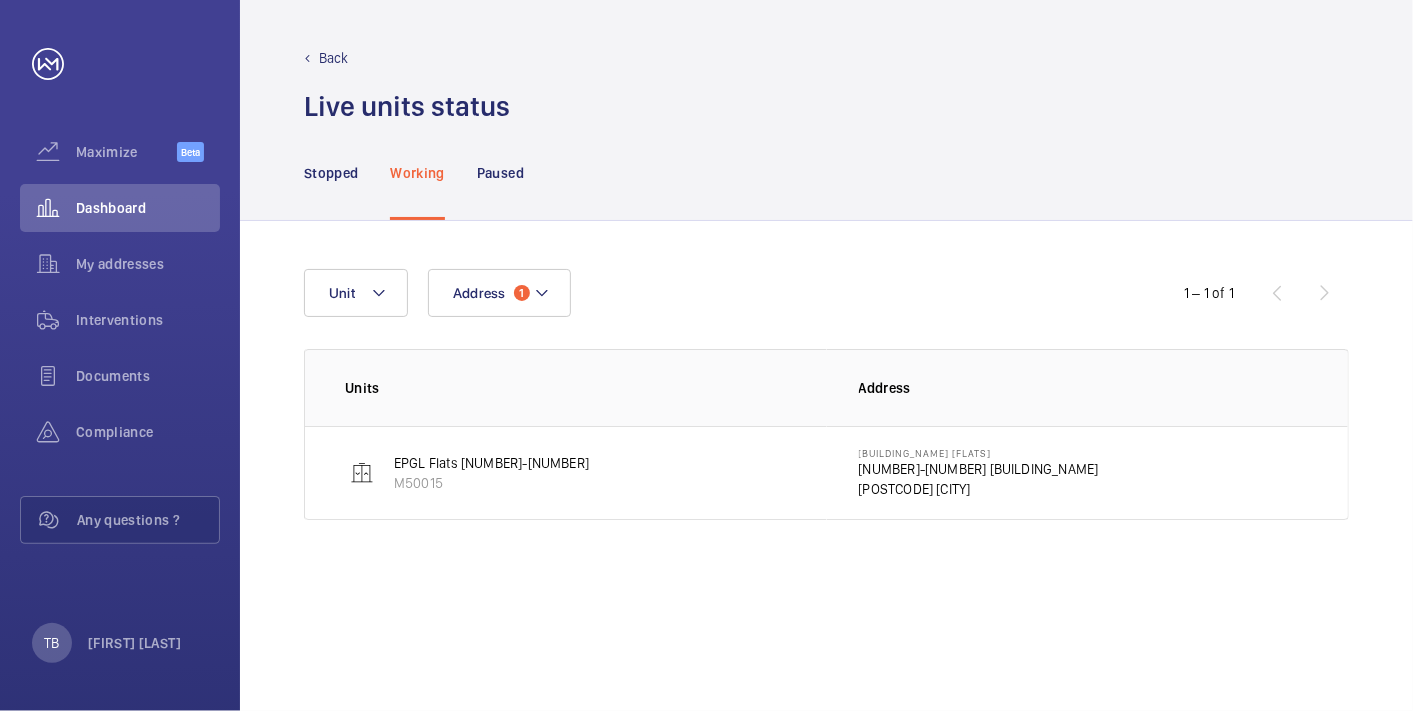 click on "[NUMBER]-[NUMBER] [BUILDING_NAME]" 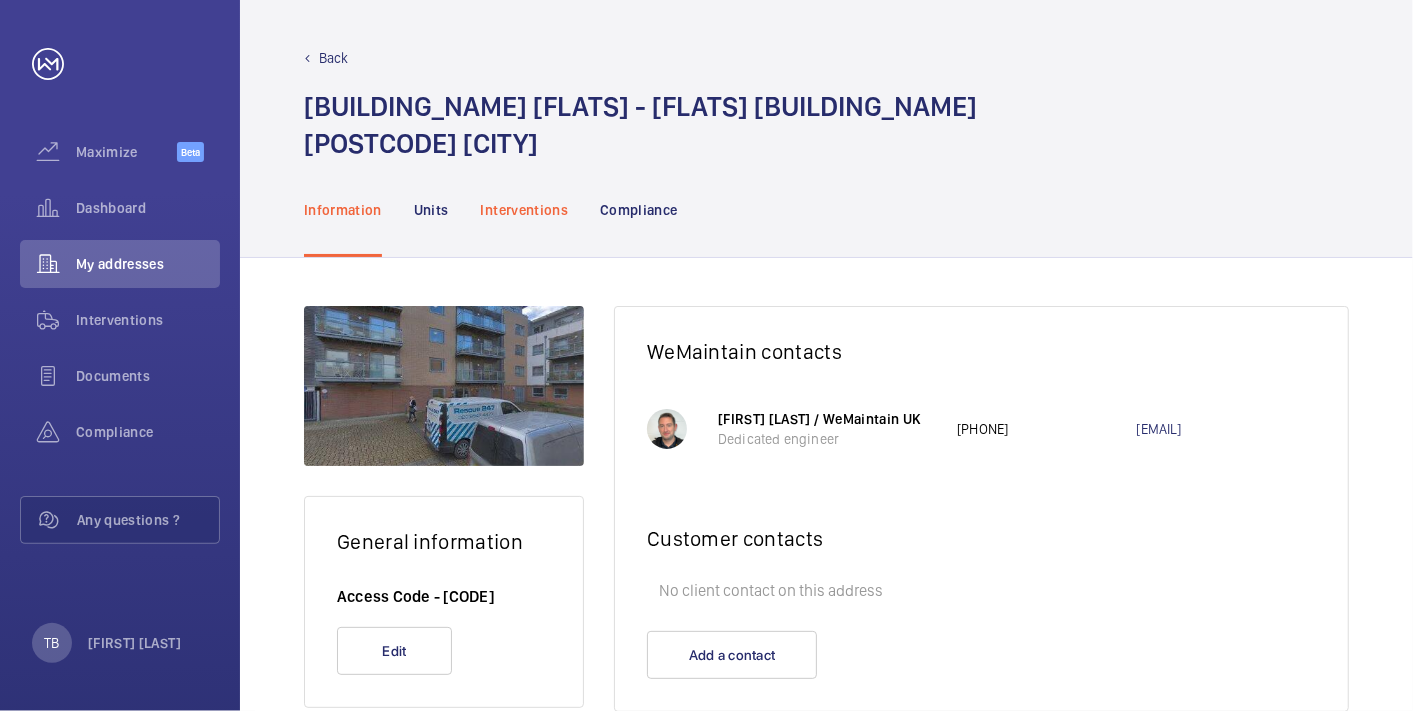 click on "Interventions" 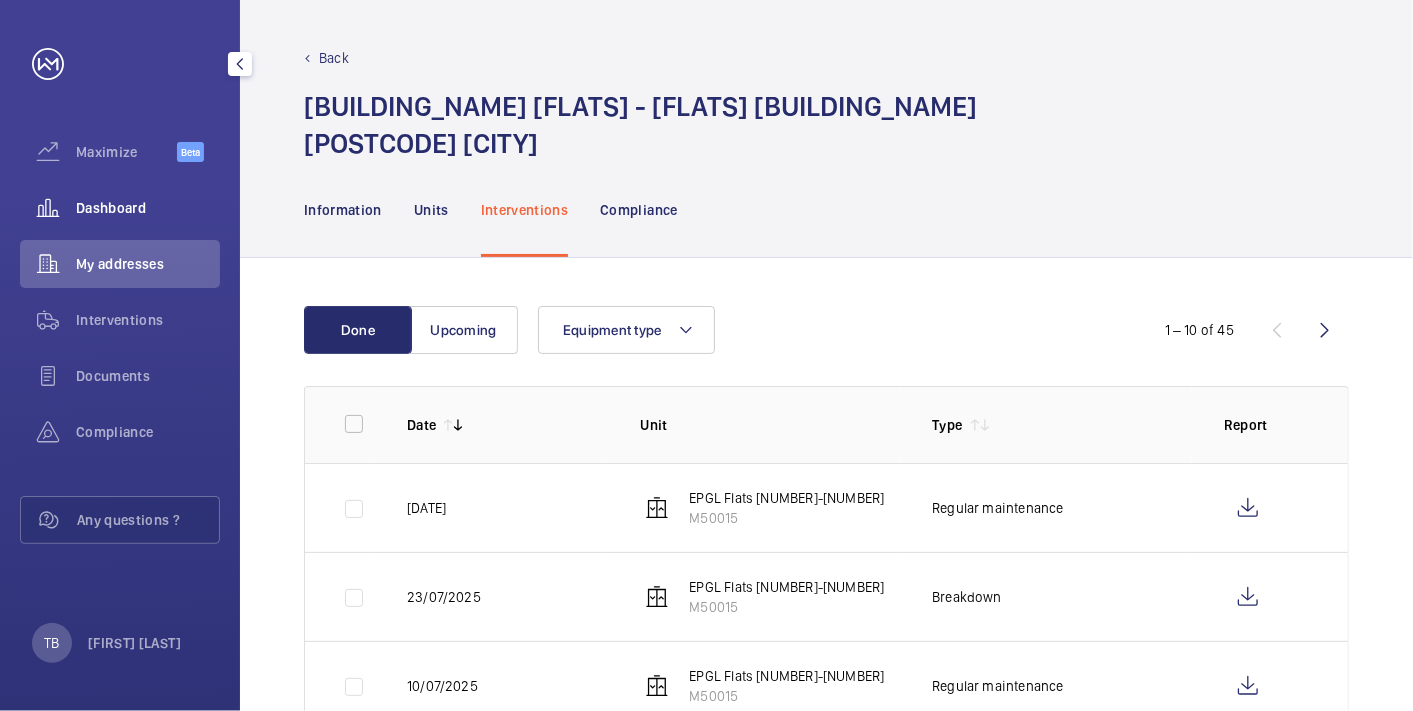 click on "Dashboard" 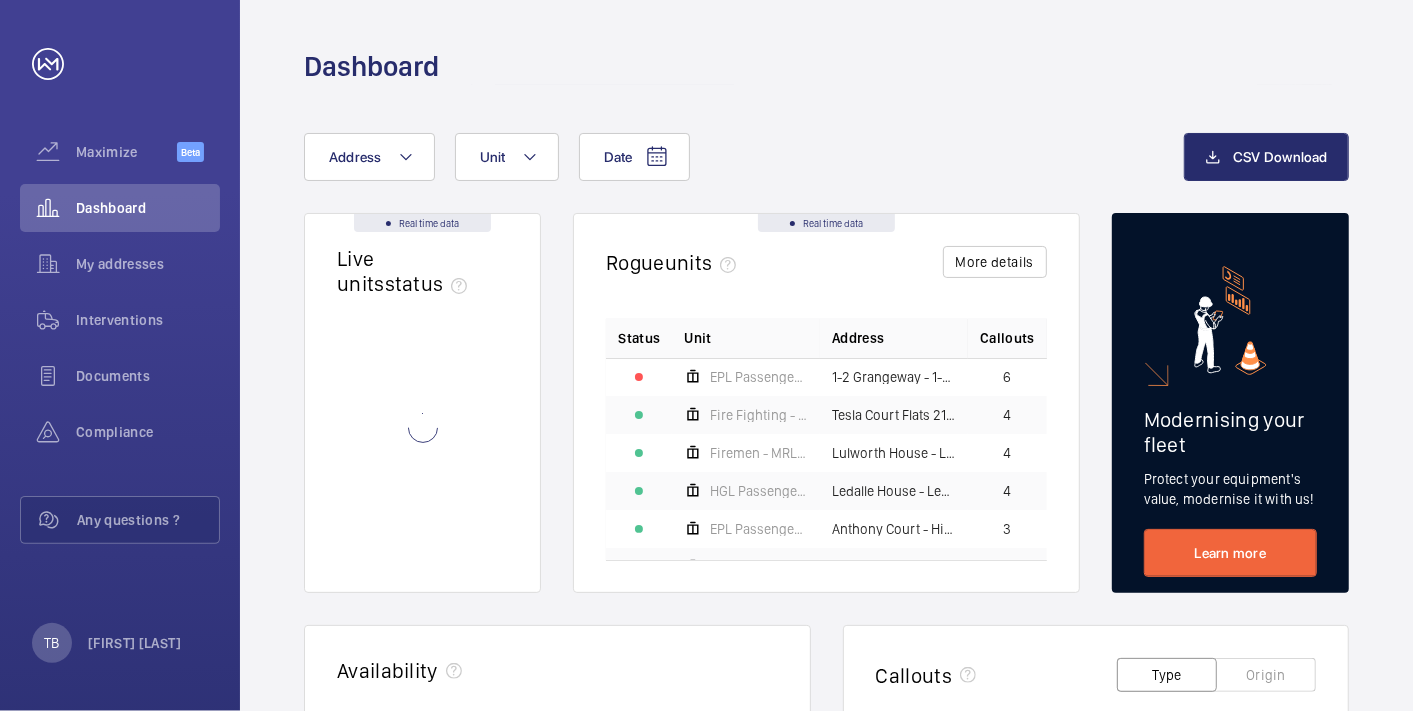 click on "Date Address Unit" 